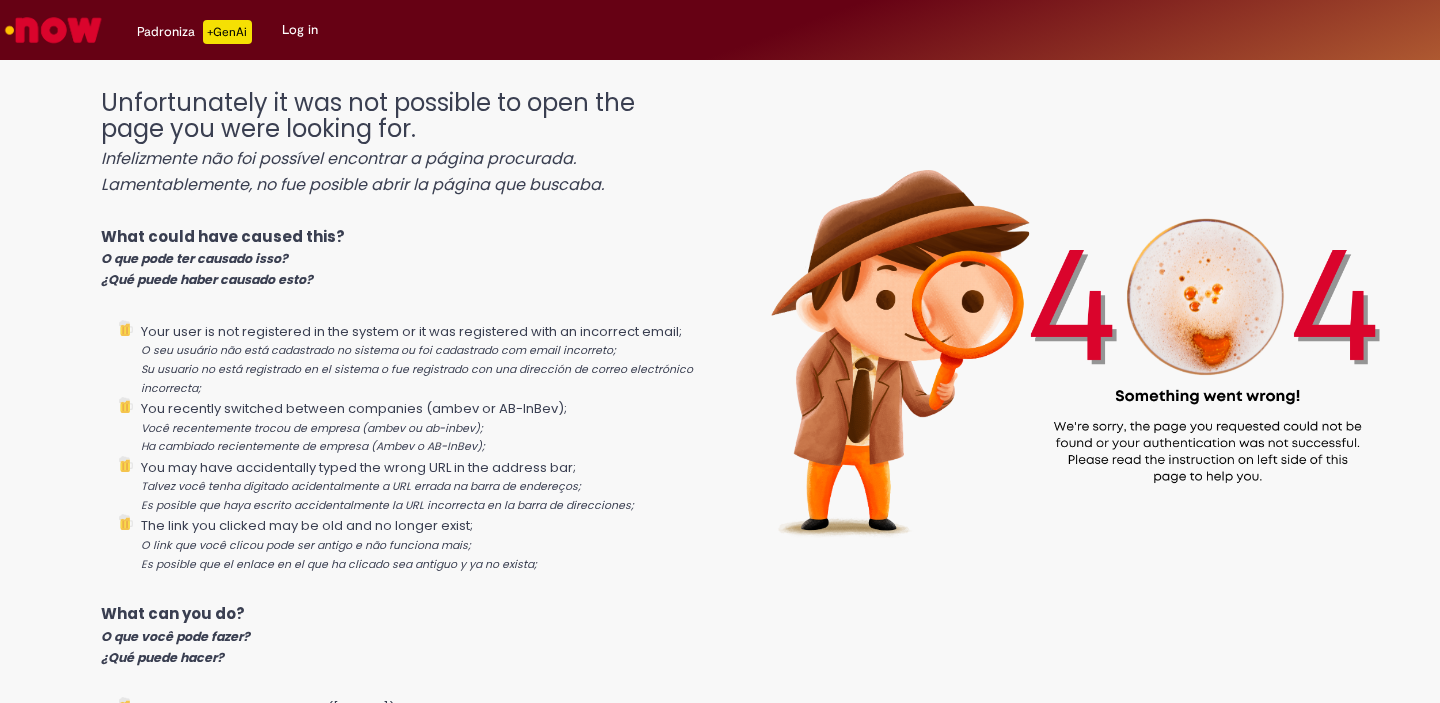 scroll, scrollTop: 0, scrollLeft: 0, axis: both 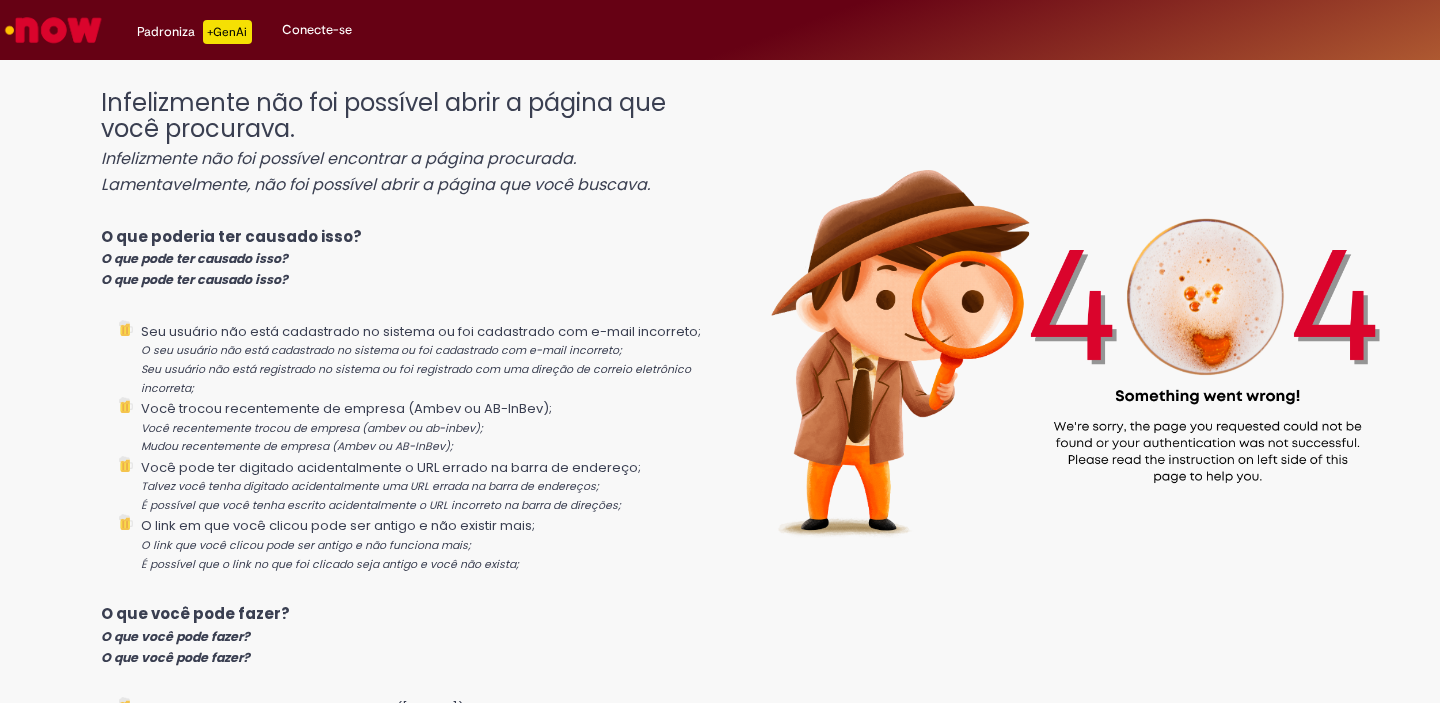 click on "Infelizmente não foi possível abrir a página que você procurava.  Infelizmente não foi possível encontrar a página procurada.  Lamentavelmente, não foi possível abrir a página que você buscava.
O que poderia ter causado isso?  O que pode ter causado isso?  O que pode ter causado isso?
Seu usuário não está cadastrado no sistema ou foi cadastrado com e-mail incorreto;  O seu usuário não está cadastrado no sistema ou foi cadastrado com e-mail incorreto;    Seu usuário não está registrado no sistema ou foi registrado com uma direção de correio eletrônico incorreta;
Você trocou recentemente de empresa (Ambev ou AB-InBev);  Você recentemente trocou de empresa (ambev ou ab-inbev);    Mudou recentemente de empresa (Ambev ou AB-InBev);
Você pode ter digitado acidentalmente o URL errado na barra de endereço;  Talvez você tenha digitado acidentalmente uma URL errada na barra de endereços;
O link em que você clicou pode ser antigo e não existir mais;" at bounding box center (402, 546) 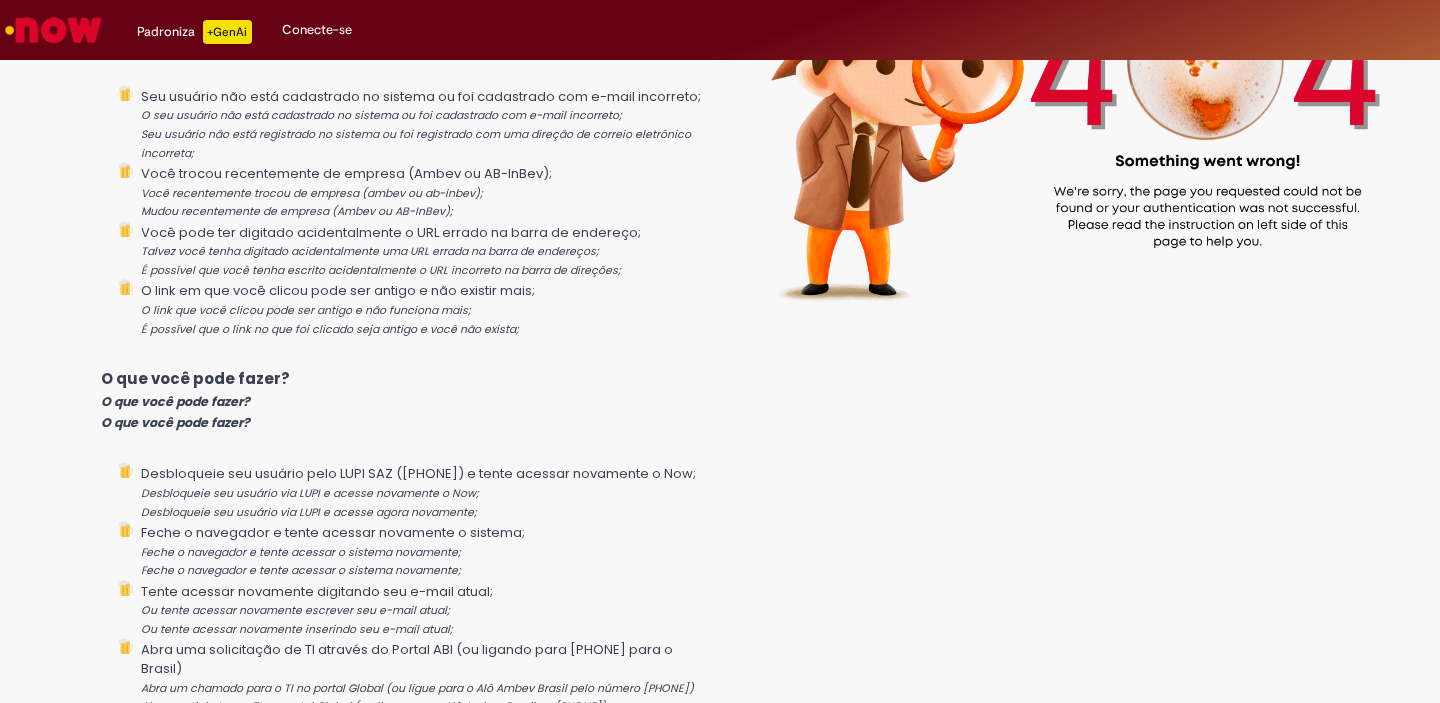 scroll, scrollTop: 372, scrollLeft: 0, axis: vertical 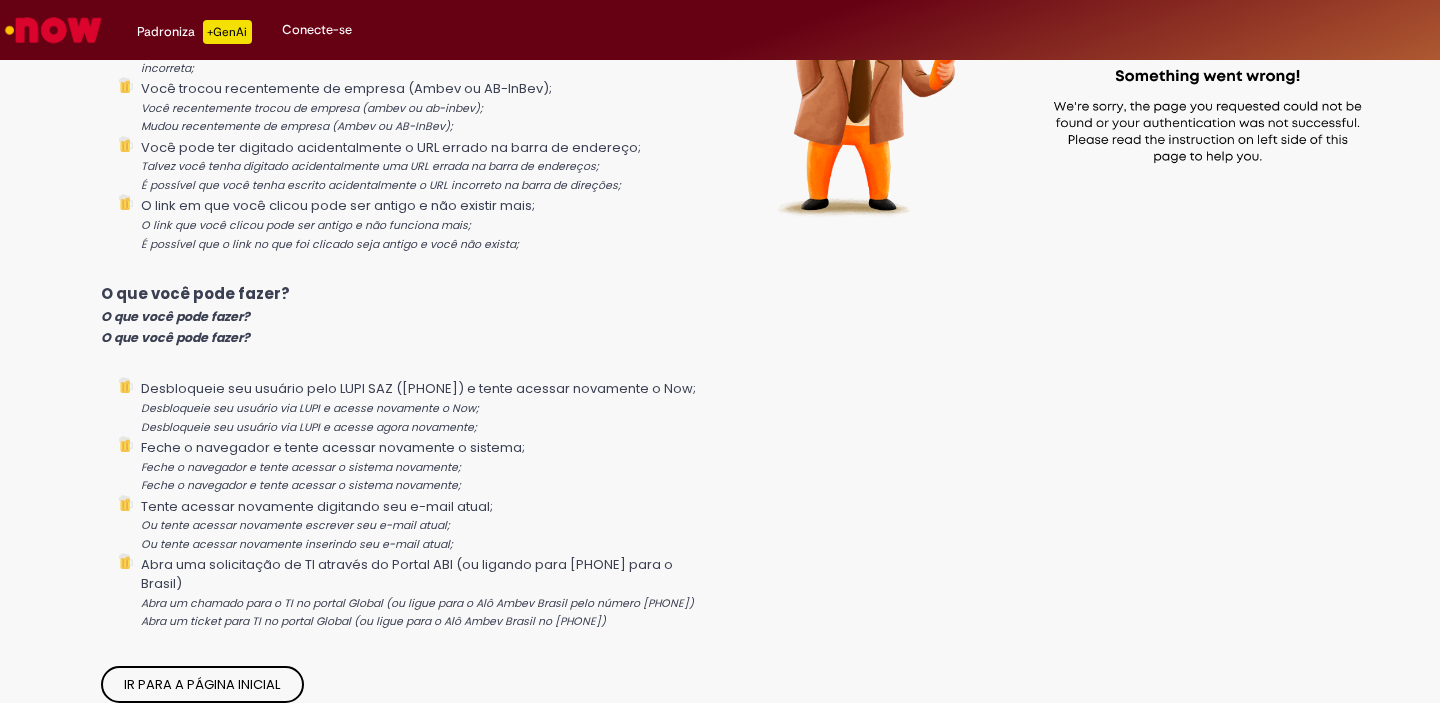 click on "Ir para a página inicial" at bounding box center (202, 685) 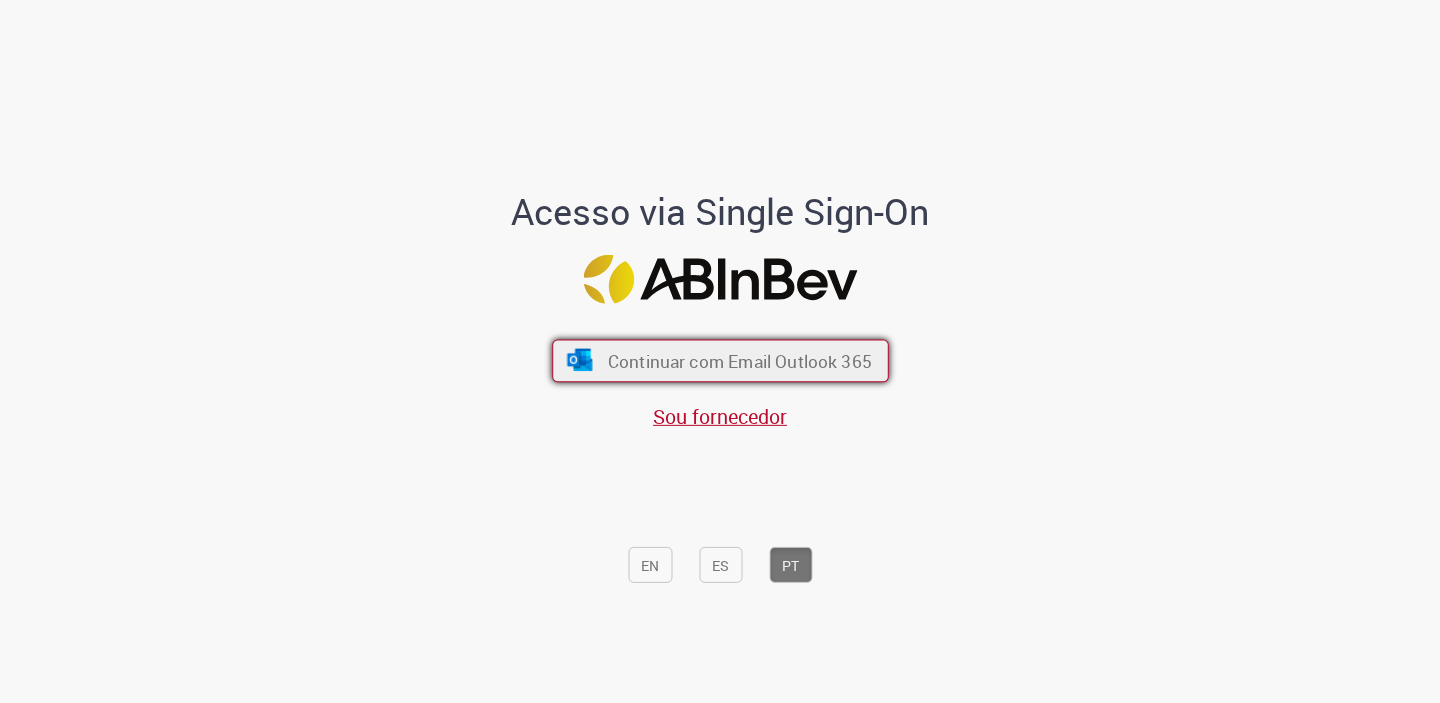 click at bounding box center (579, 360) 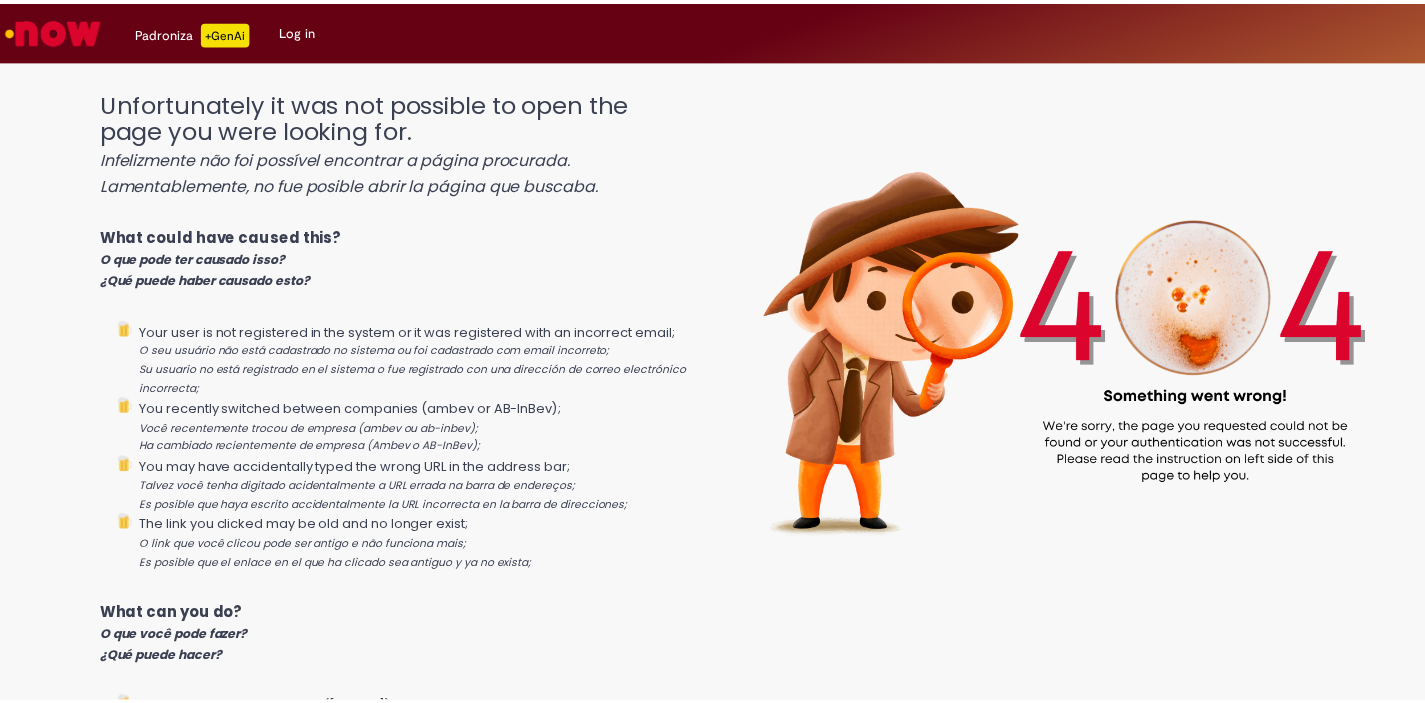 scroll, scrollTop: 0, scrollLeft: 0, axis: both 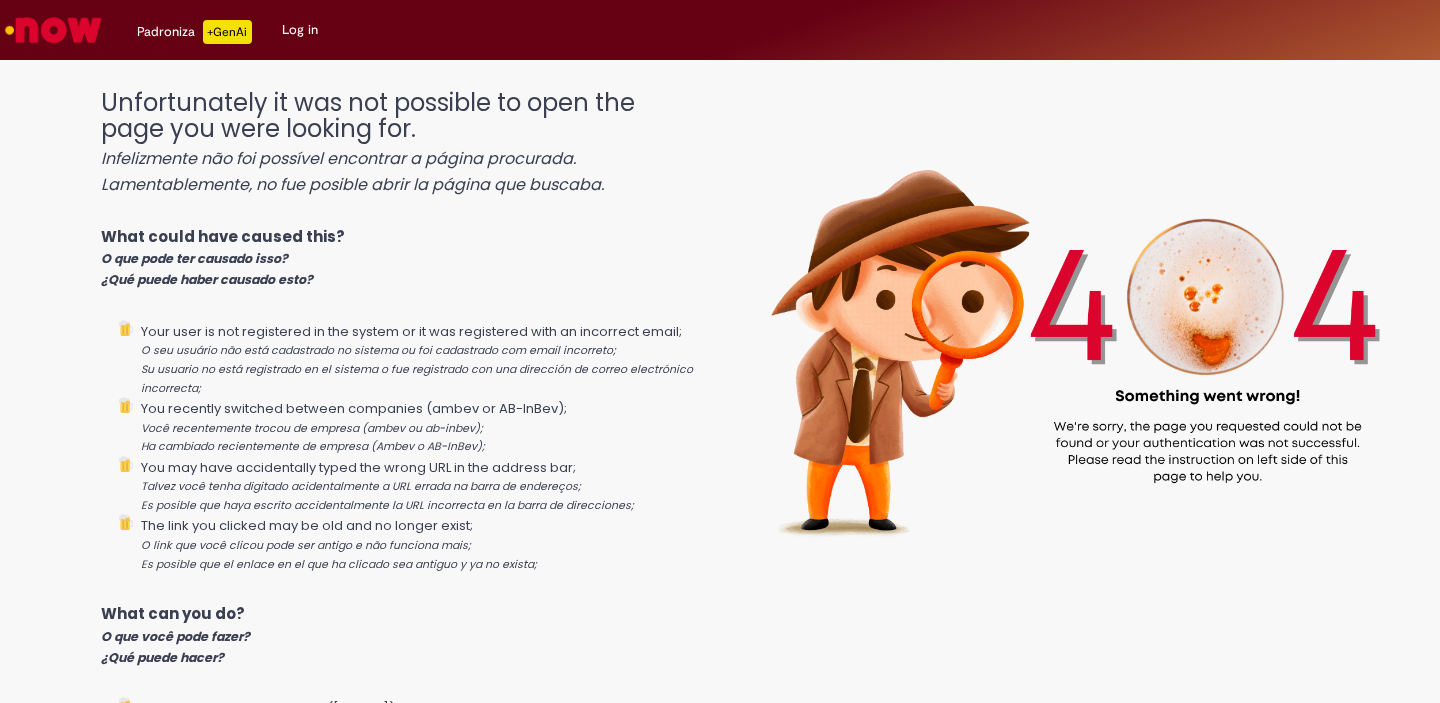 click on "Log in" at bounding box center [300, 30] 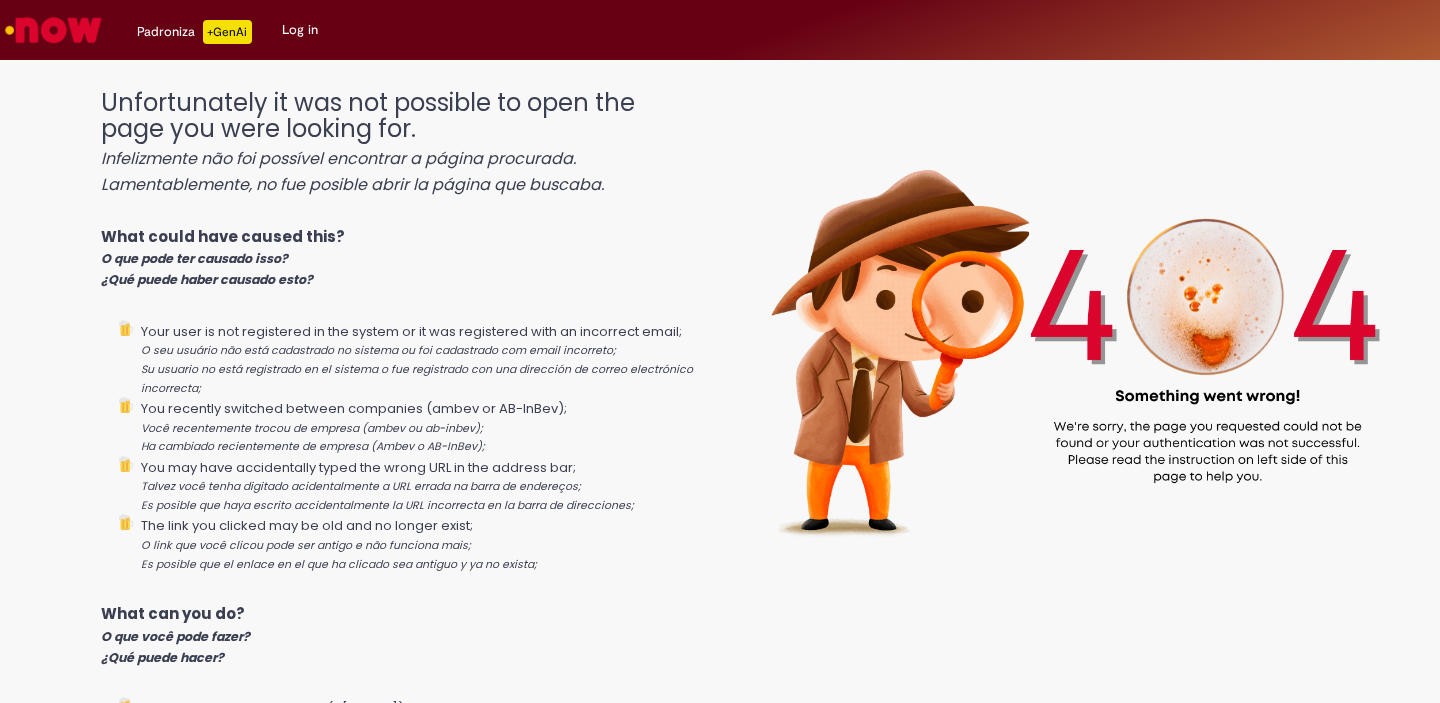 scroll, scrollTop: 0, scrollLeft: 0, axis: both 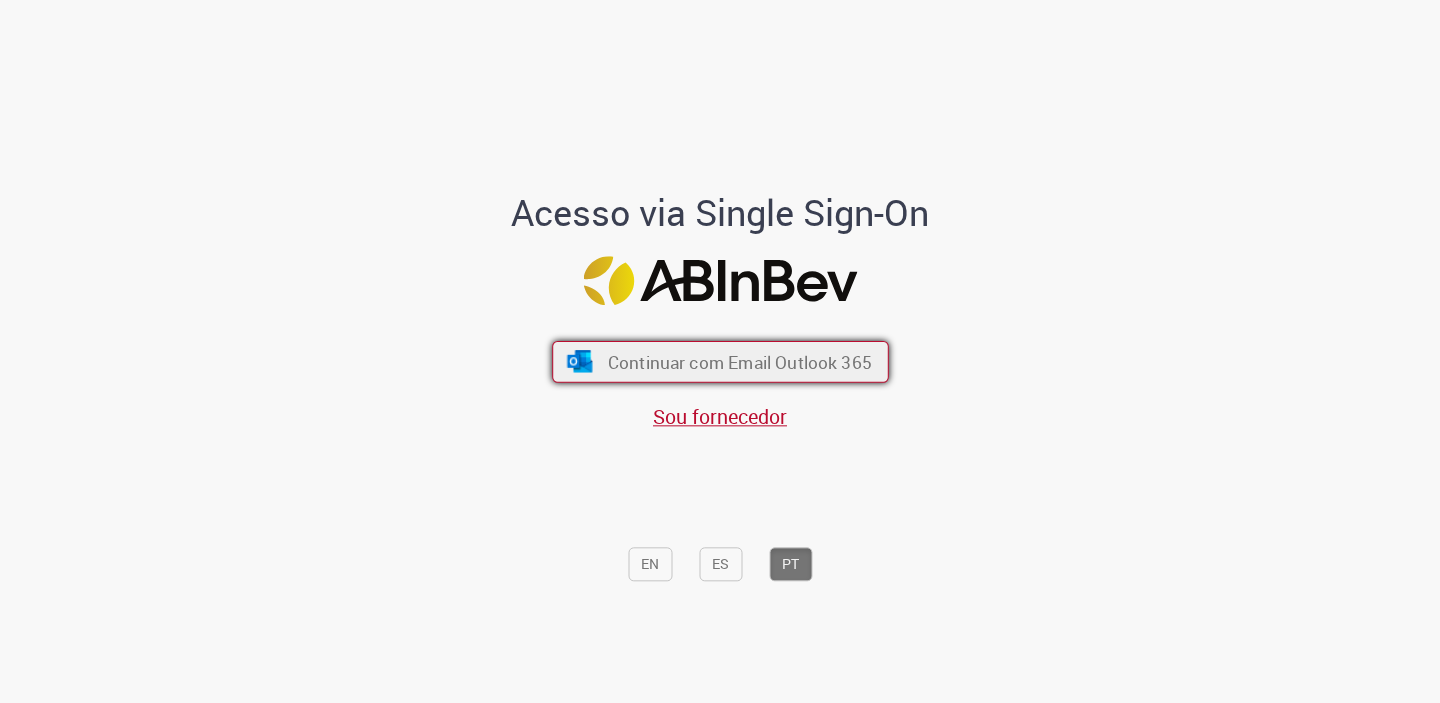 click on "Continuar com Email Outlook 365" at bounding box center [739, 361] 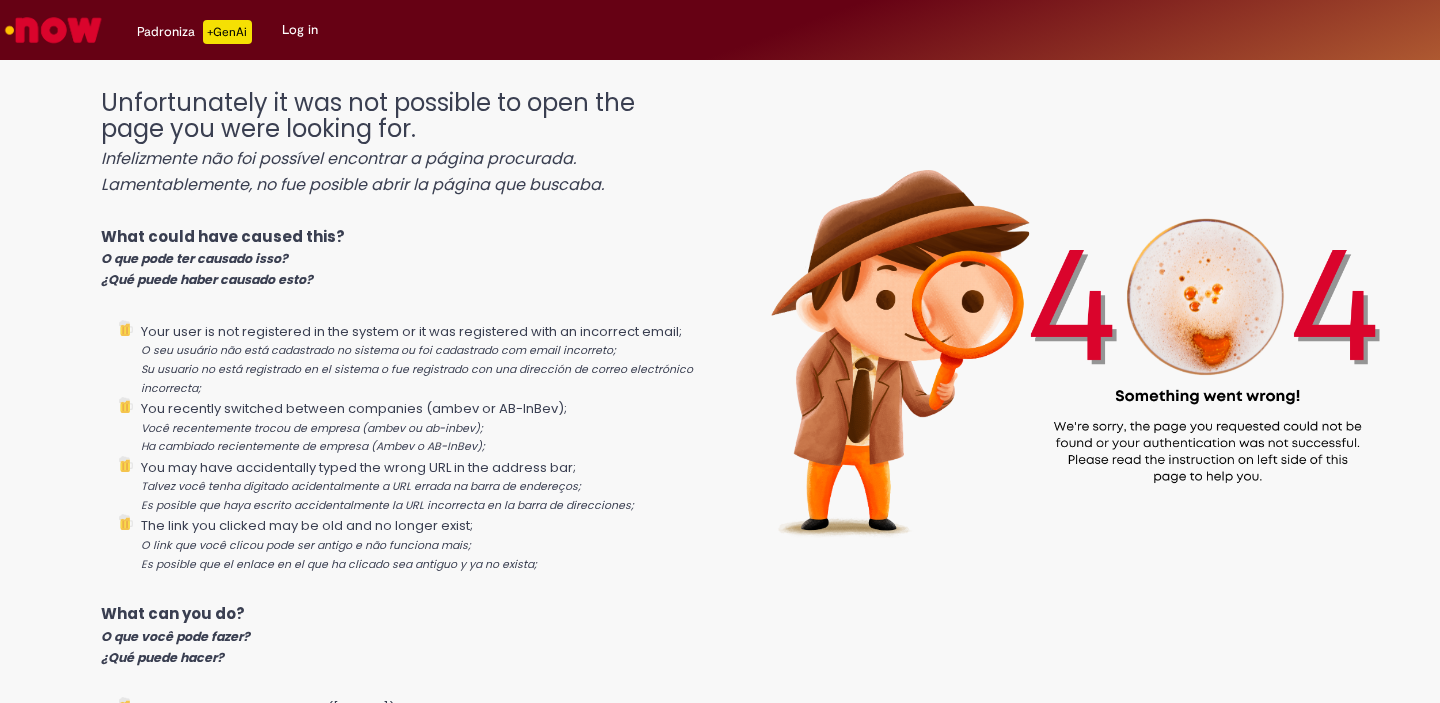 scroll, scrollTop: 0, scrollLeft: 0, axis: both 